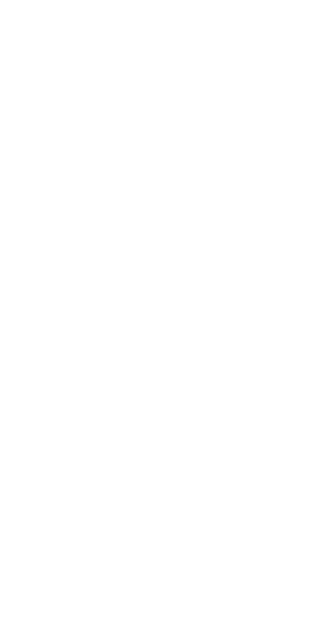 scroll, scrollTop: 0, scrollLeft: 0, axis: both 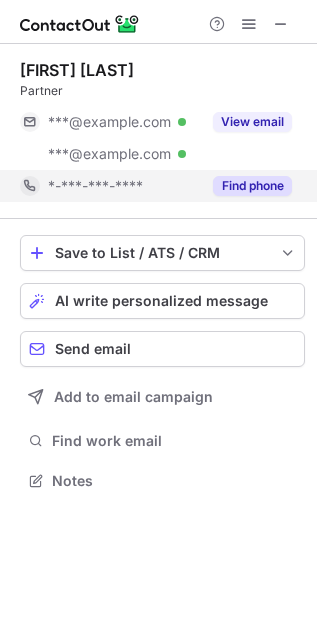 click on "Find phone" at bounding box center [252, 186] 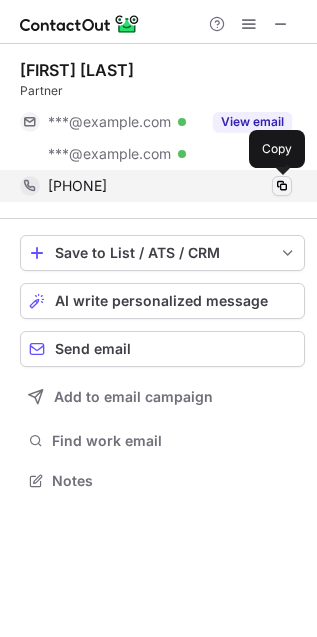 click at bounding box center (282, 186) 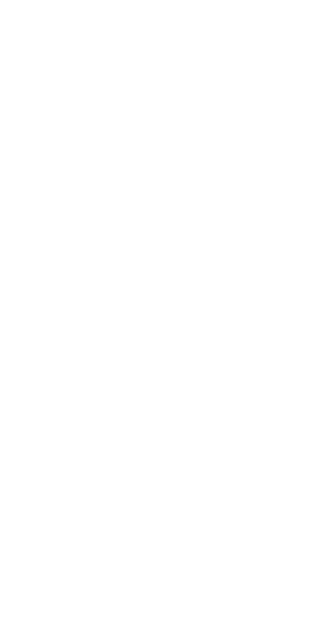 scroll, scrollTop: 0, scrollLeft: 0, axis: both 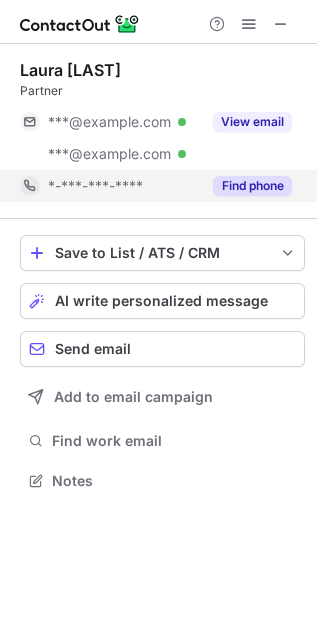 click on "Find phone" at bounding box center [252, 186] 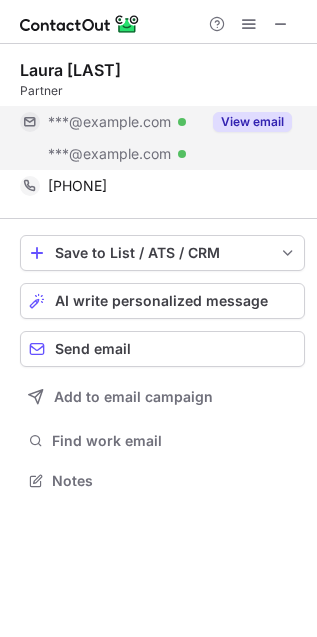 click on "View email" at bounding box center [252, 122] 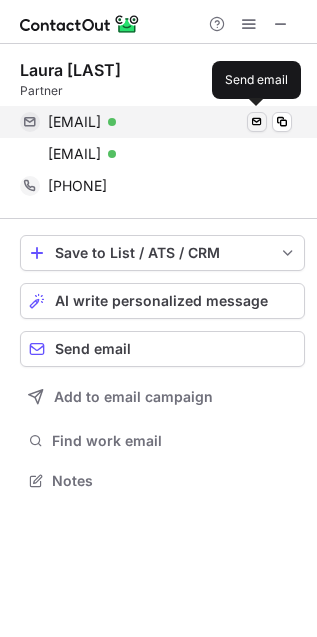 click at bounding box center [257, 122] 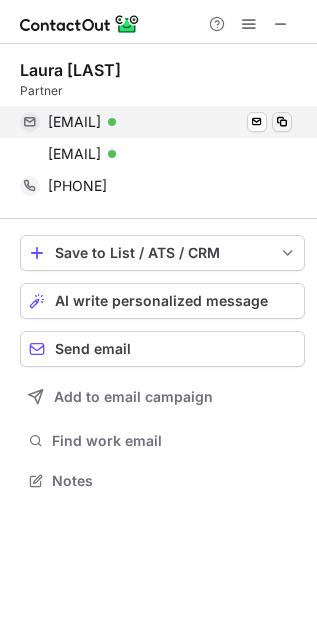 click at bounding box center (282, 122) 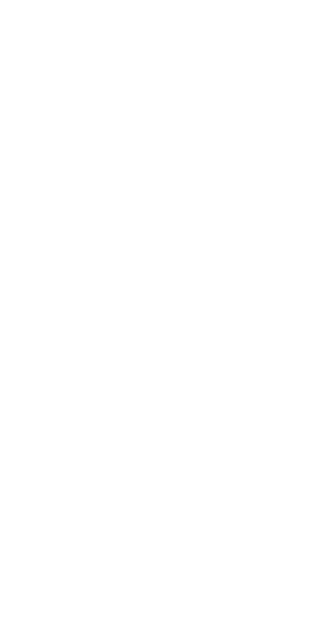 scroll, scrollTop: 0, scrollLeft: 0, axis: both 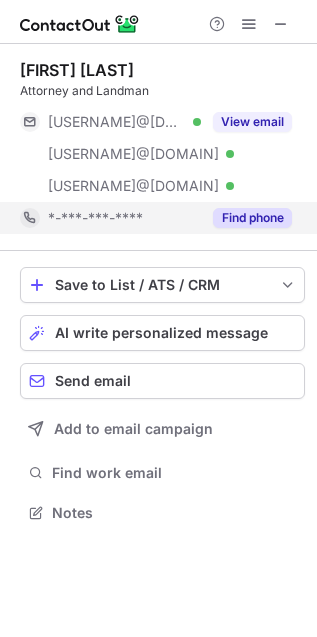 click on "Find phone" at bounding box center (252, 218) 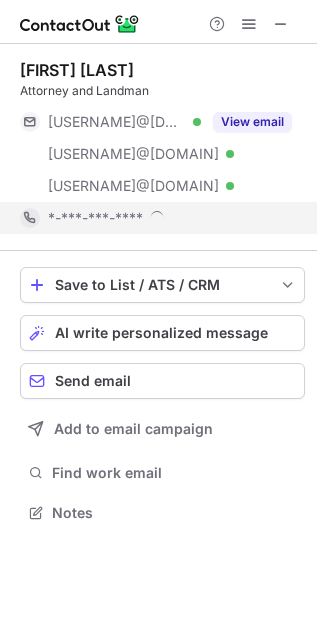 scroll, scrollTop: 10, scrollLeft: 10, axis: both 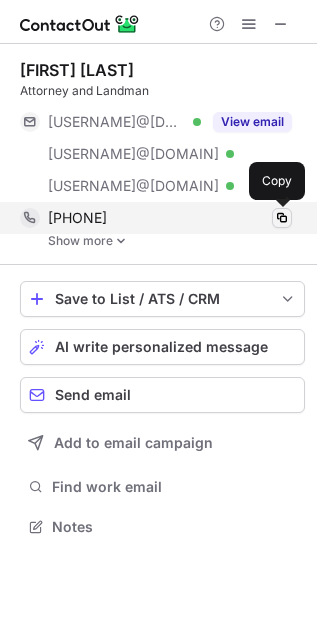 click at bounding box center (282, 218) 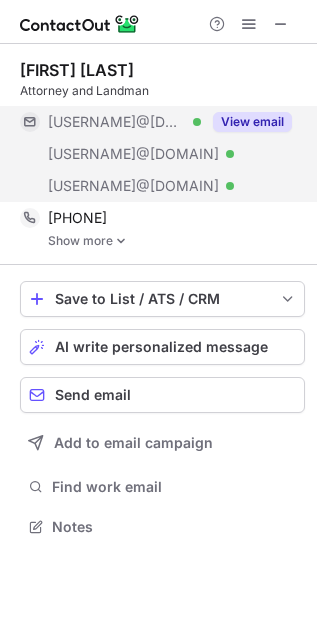click on "View email" at bounding box center [252, 122] 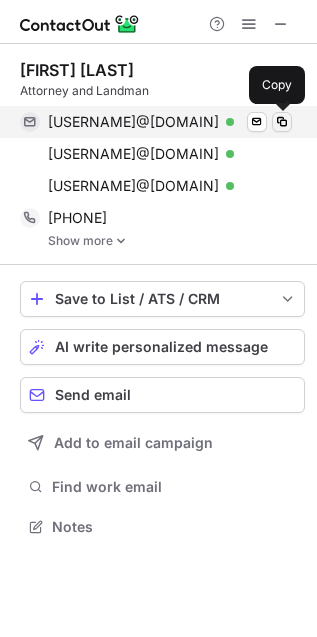 click at bounding box center (282, 122) 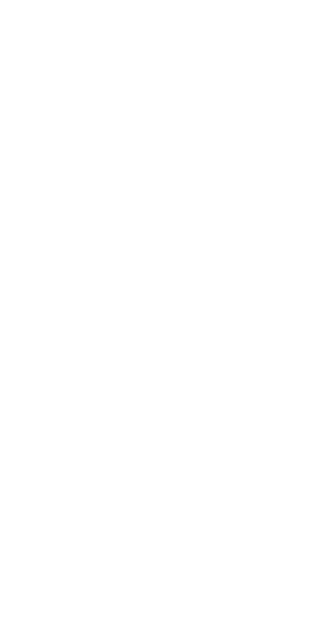 scroll, scrollTop: 0, scrollLeft: 0, axis: both 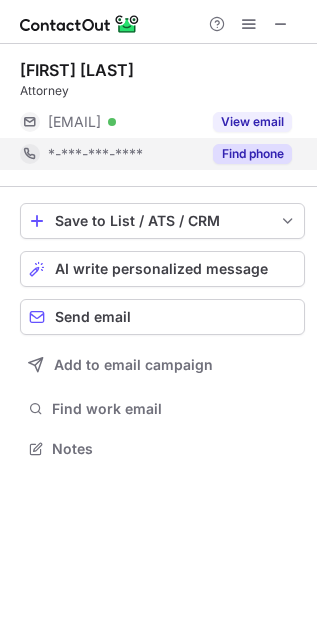 click on "Find phone" at bounding box center [252, 154] 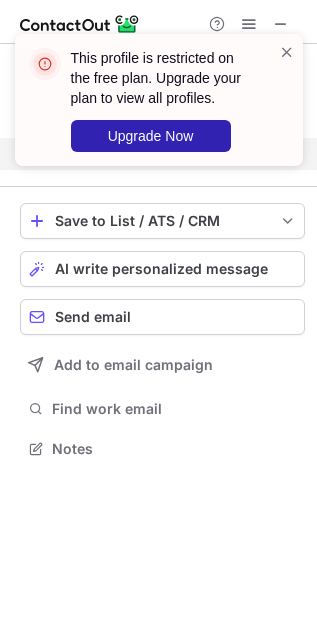 scroll, scrollTop: 402, scrollLeft: 317, axis: both 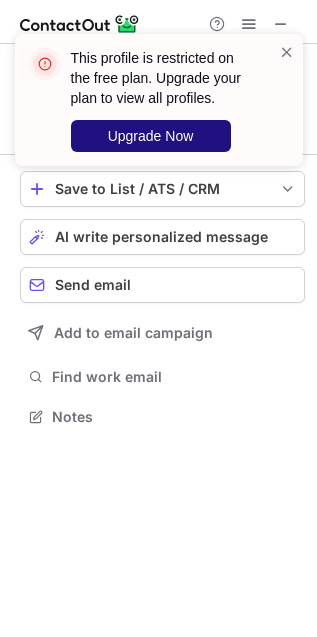 click on "Upgrade Now" at bounding box center [151, 136] 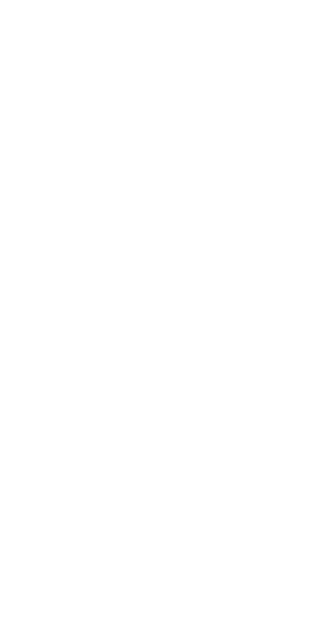 scroll, scrollTop: 0, scrollLeft: 0, axis: both 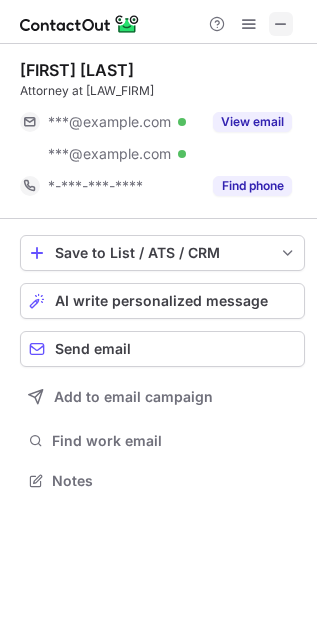 click at bounding box center (281, 24) 